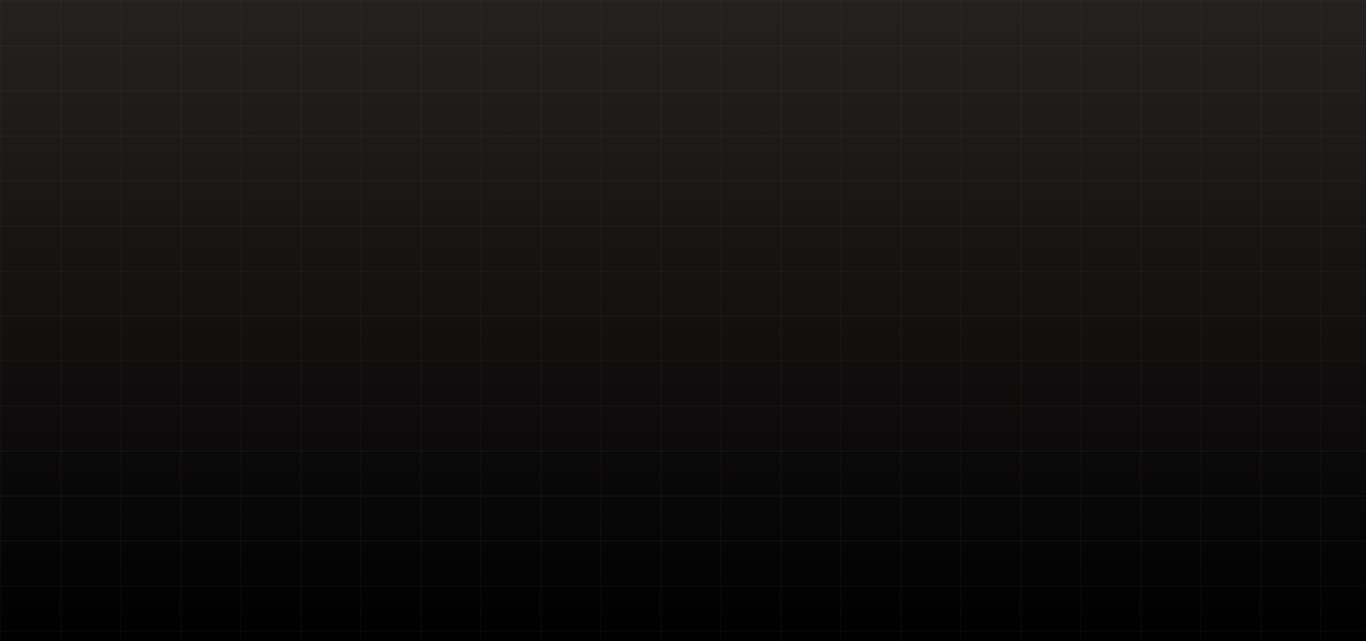 scroll, scrollTop: 0, scrollLeft: 0, axis: both 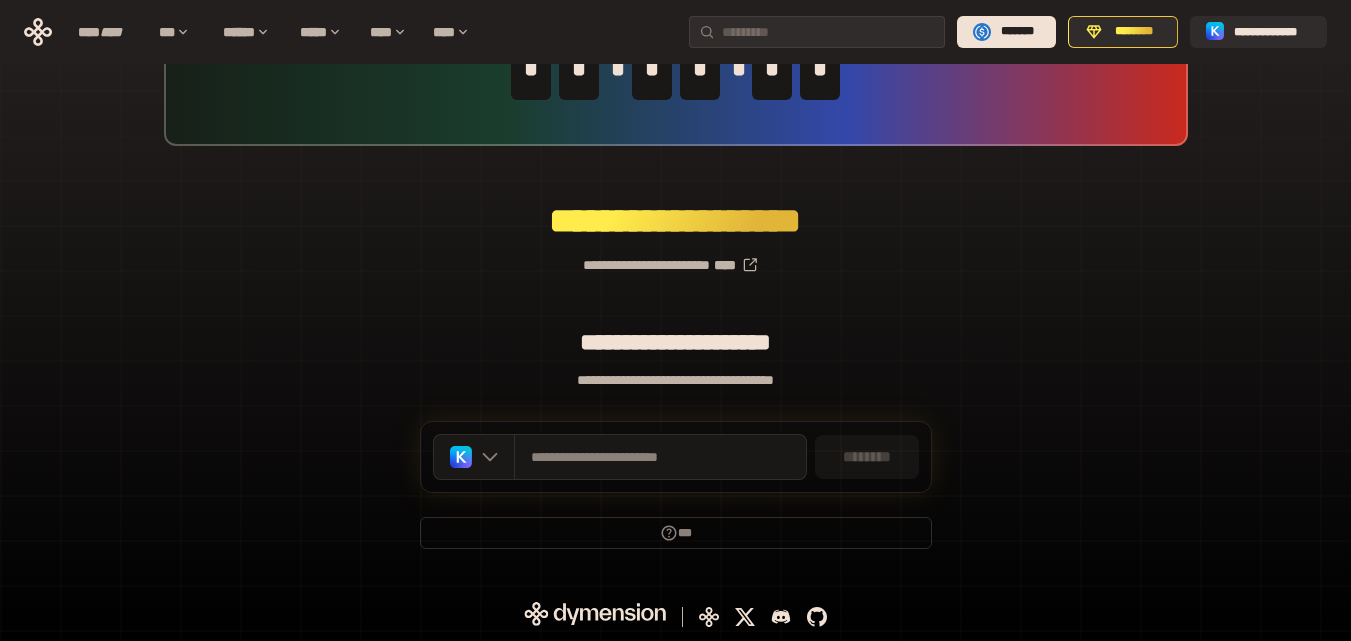 click on "********" at bounding box center (867, 457) 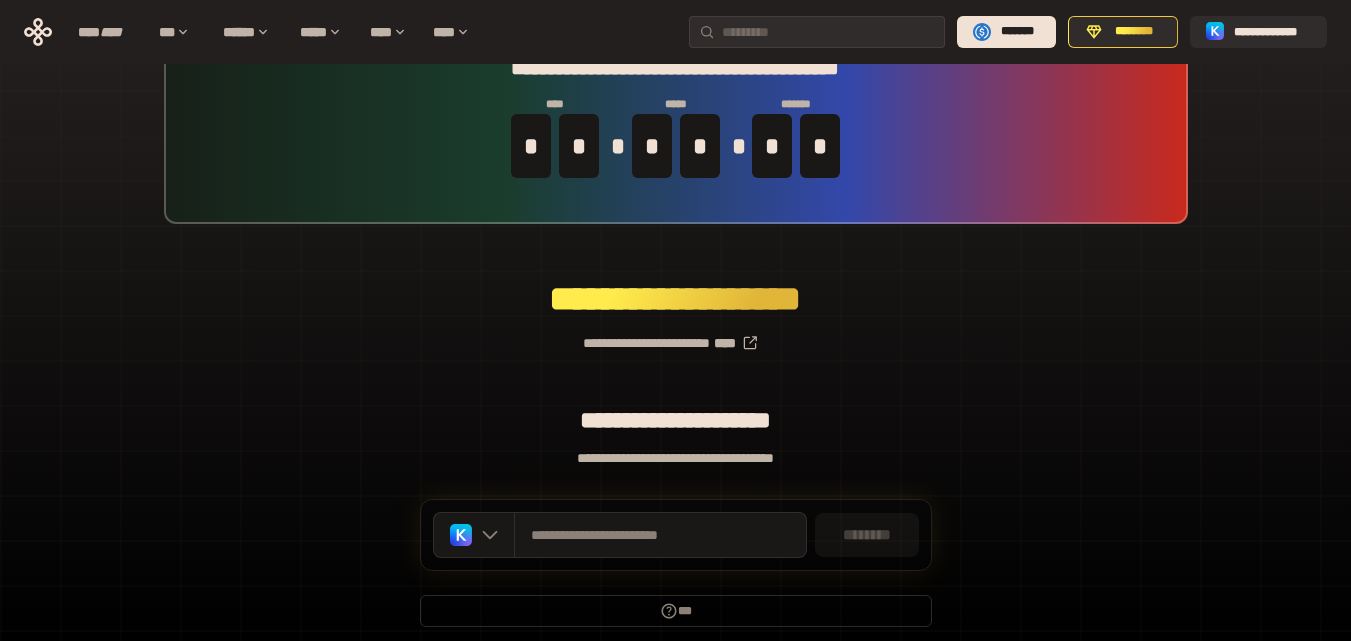 scroll, scrollTop: 142, scrollLeft: 0, axis: vertical 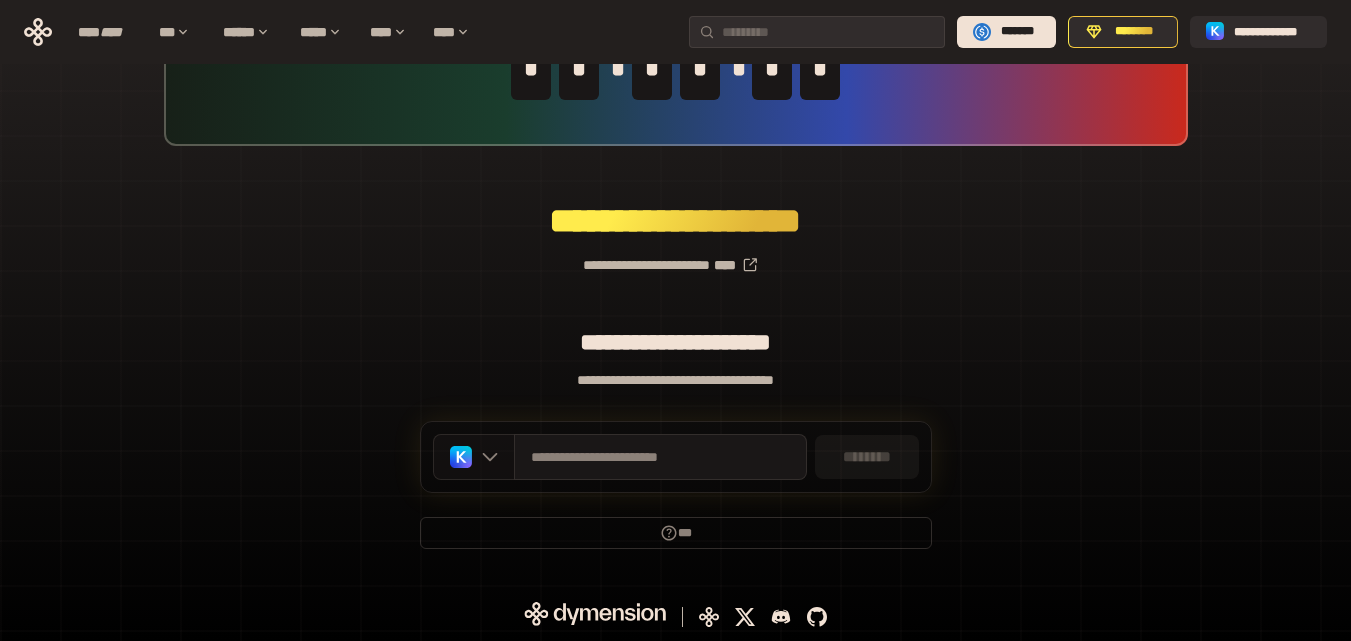 click at bounding box center (474, 457) 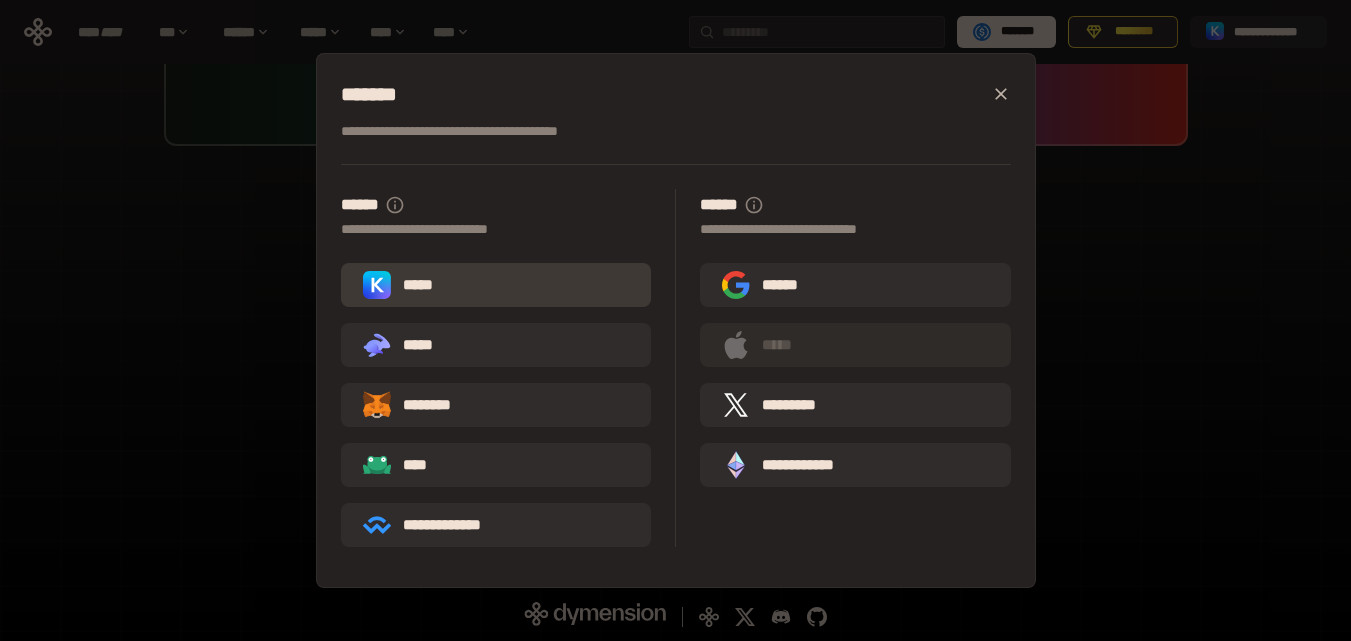 click on "*****" at bounding box center [496, 285] 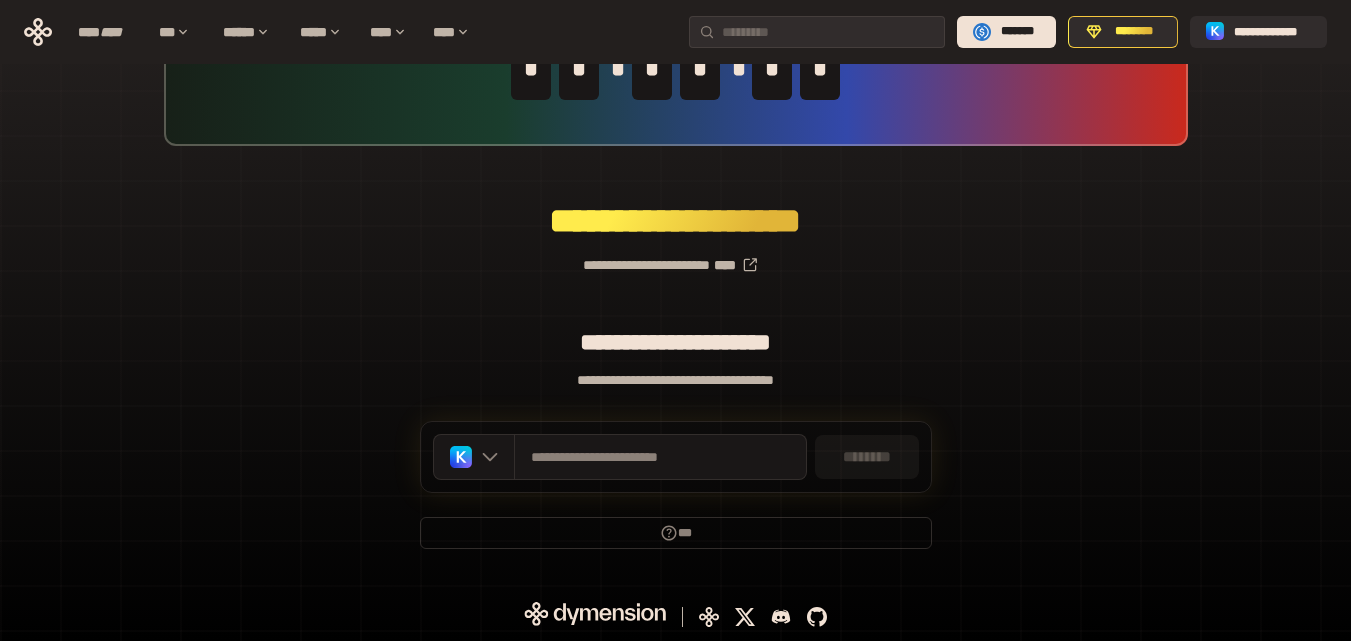 click on "********" at bounding box center [867, 457] 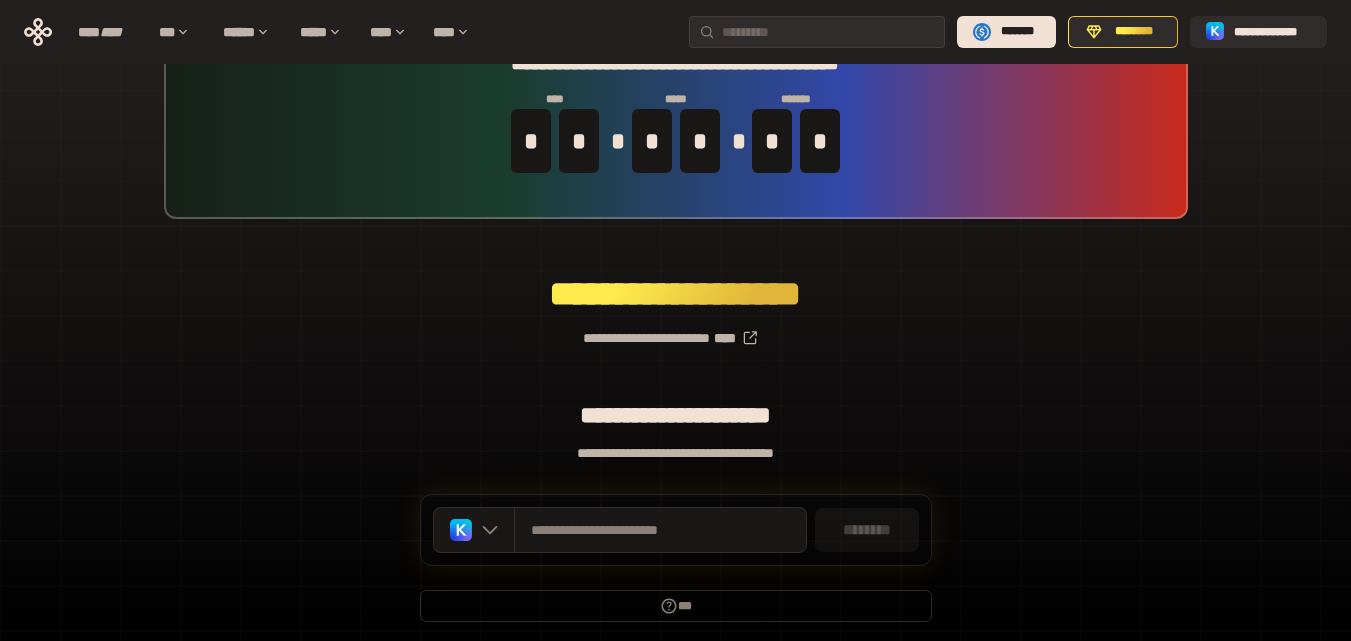 scroll, scrollTop: 0, scrollLeft: 0, axis: both 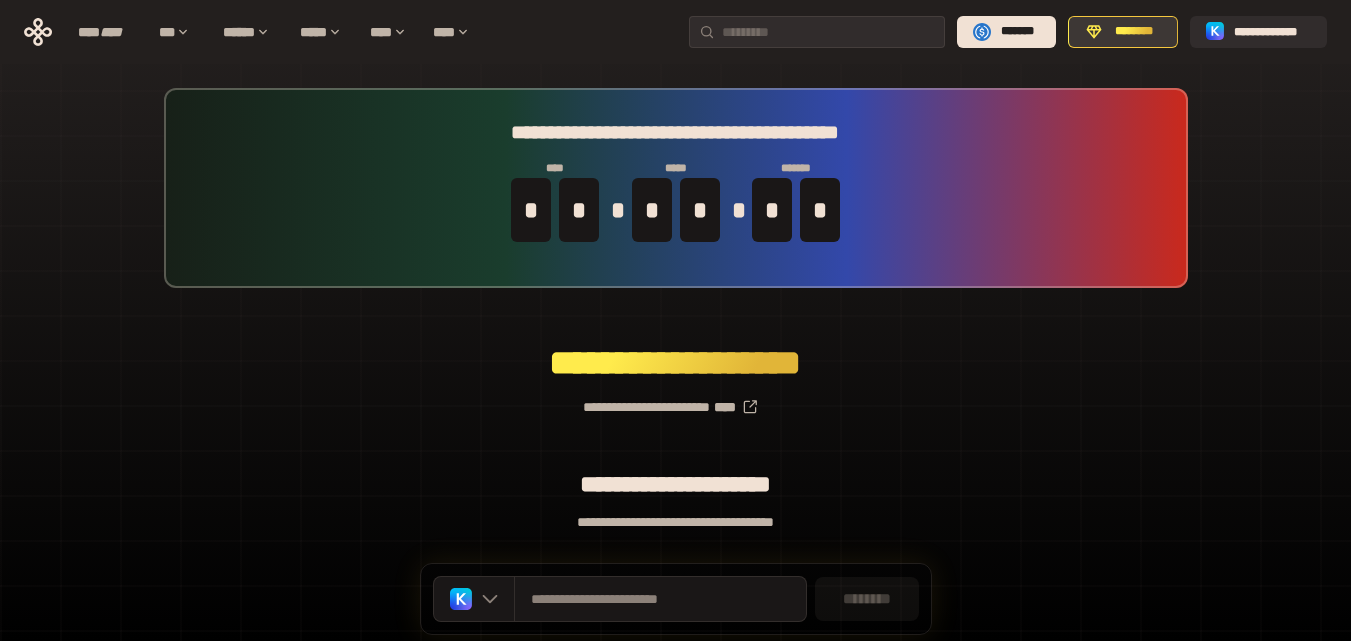 click on "********" at bounding box center (1134, 32) 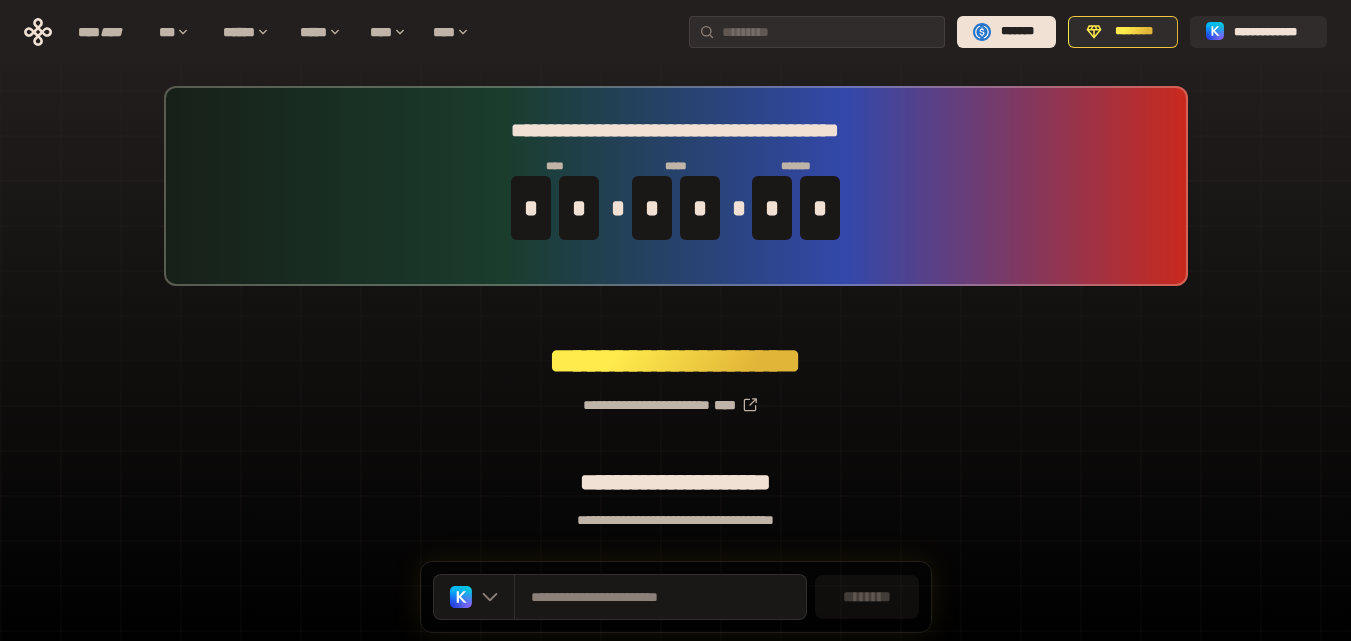 scroll, scrollTop: 0, scrollLeft: 0, axis: both 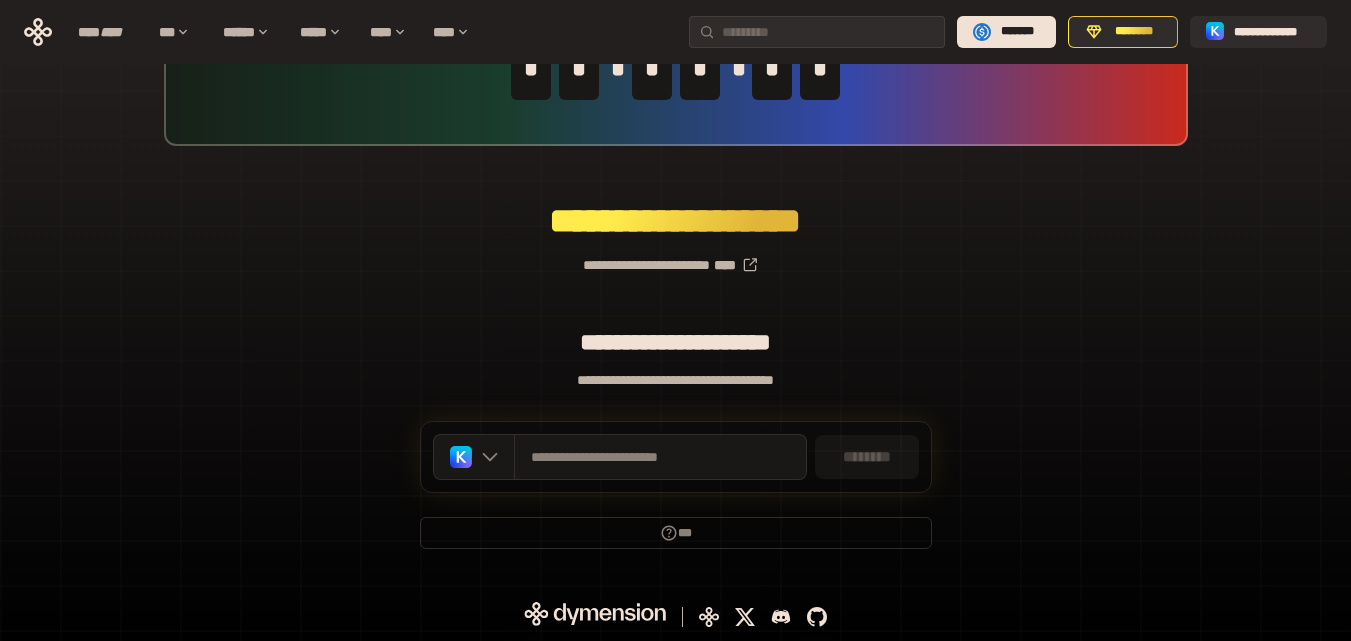 click on "**********" at bounding box center (675, 380) 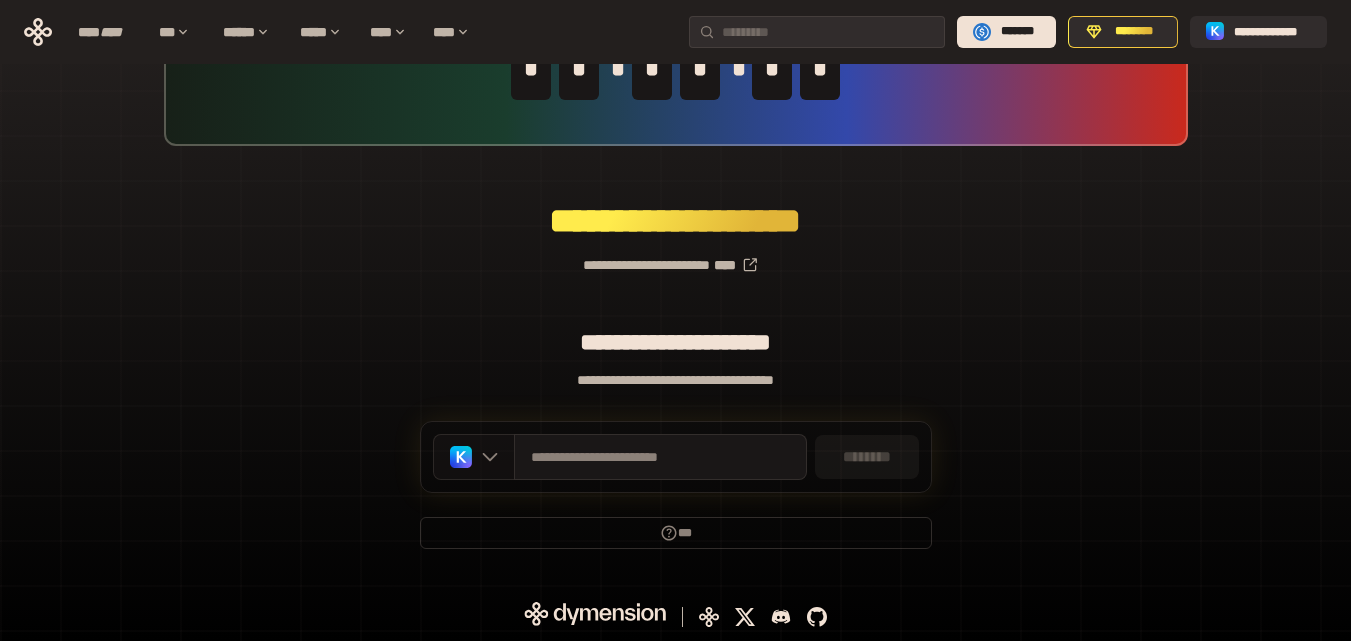 click 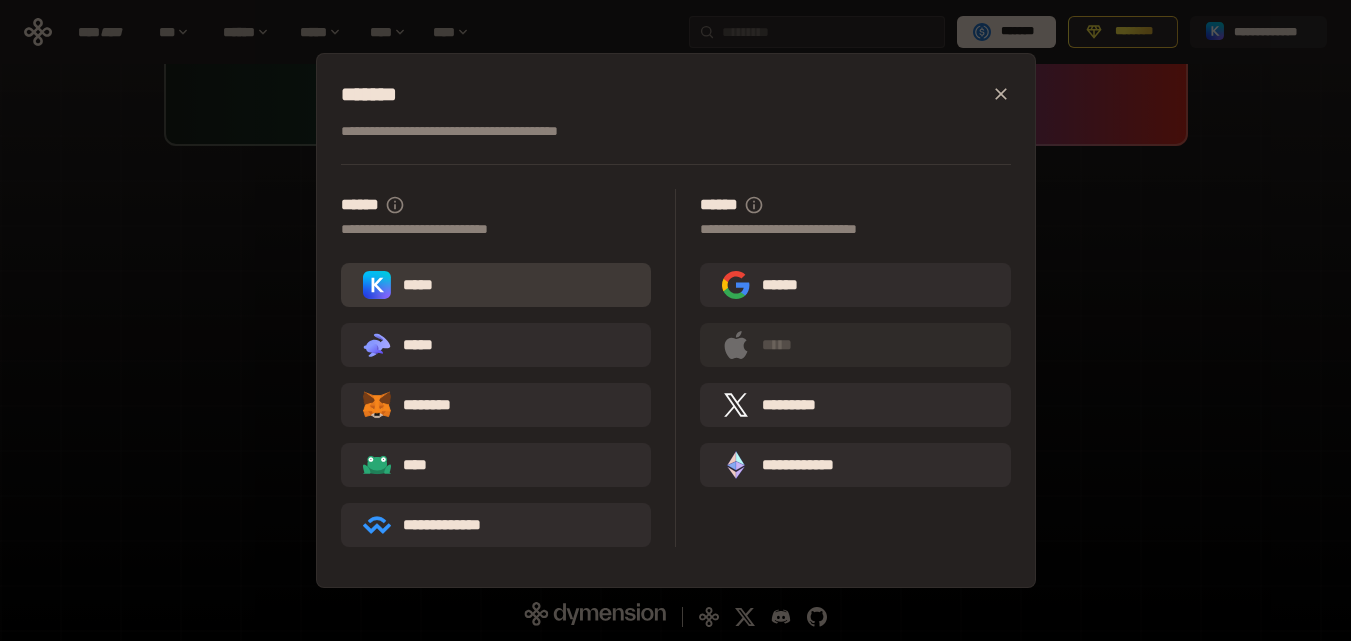 click on "*****" at bounding box center [402, 285] 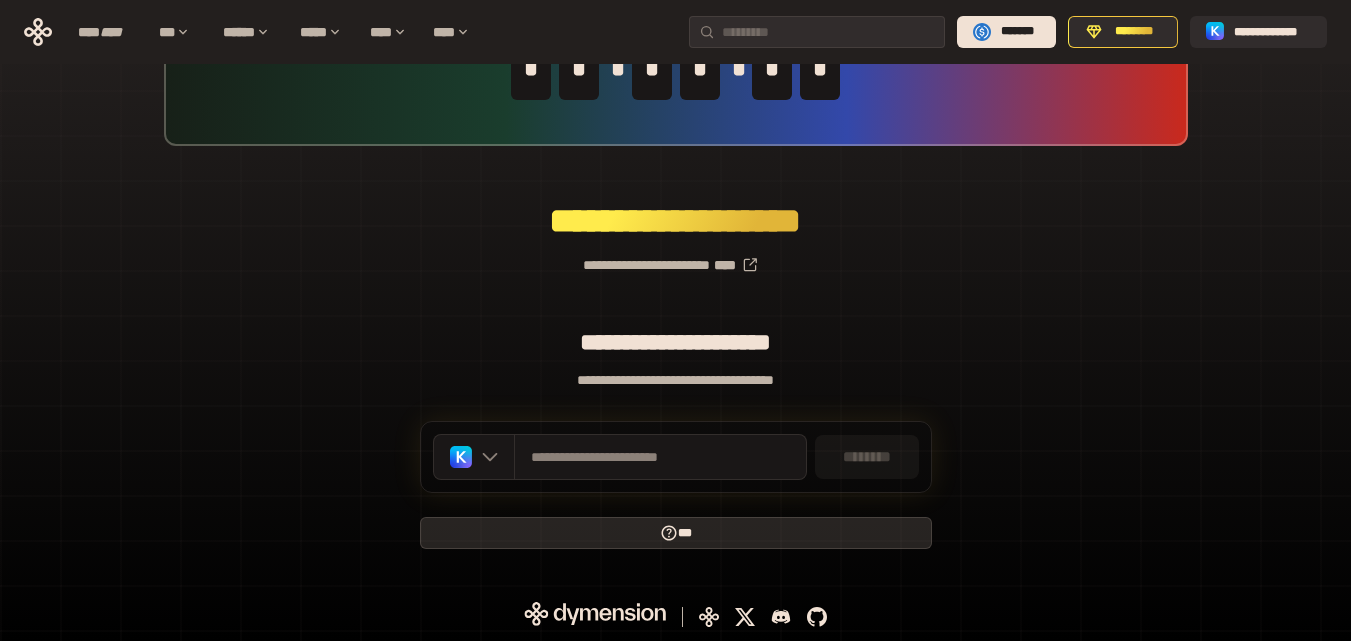 click on "***" at bounding box center (676, 533) 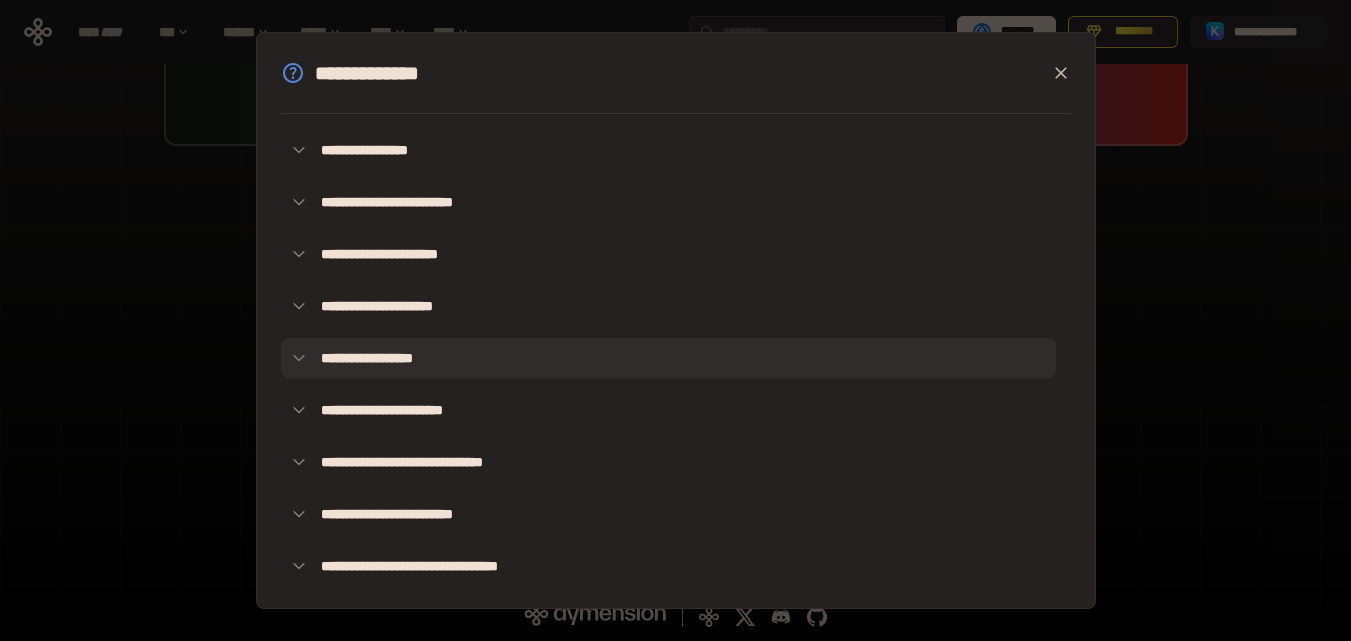 scroll, scrollTop: 0, scrollLeft: 0, axis: both 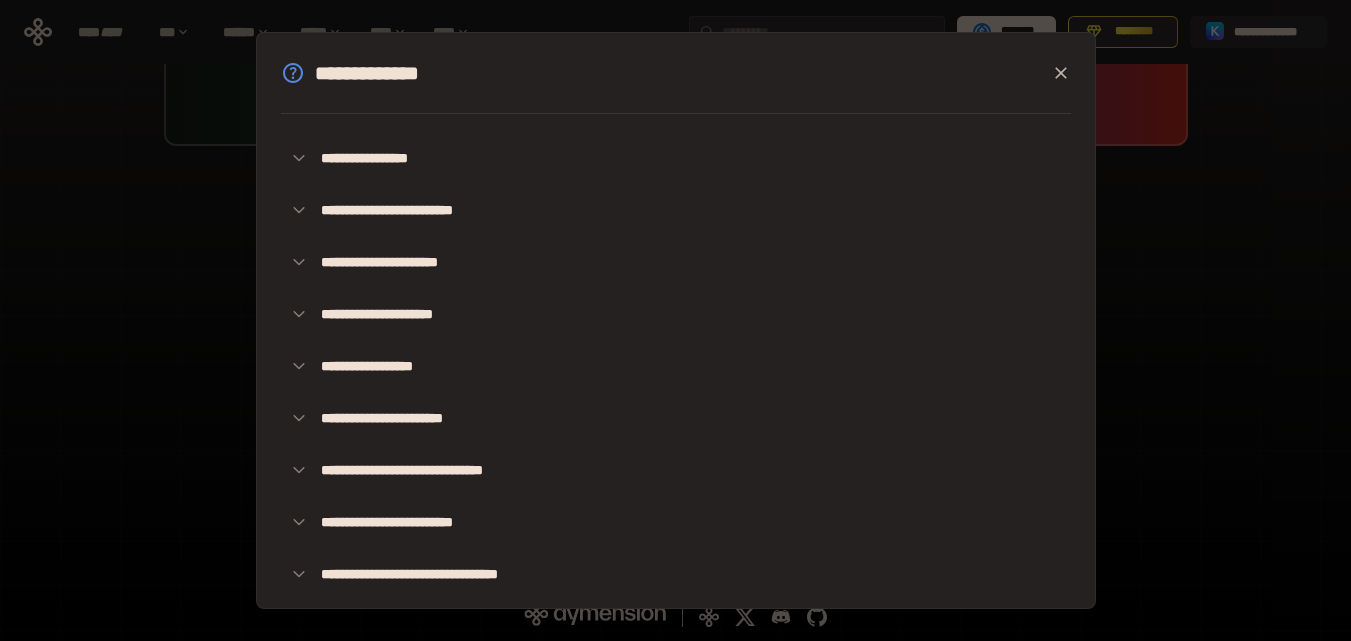 click 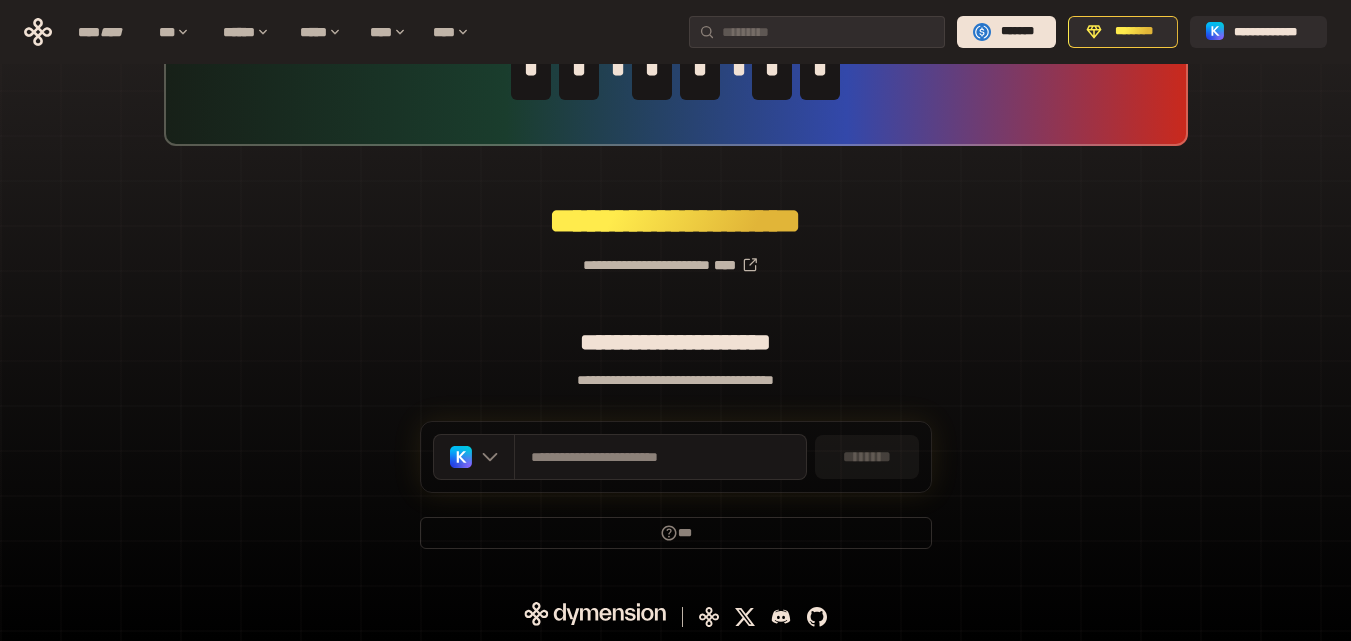 scroll, scrollTop: 0, scrollLeft: 0, axis: both 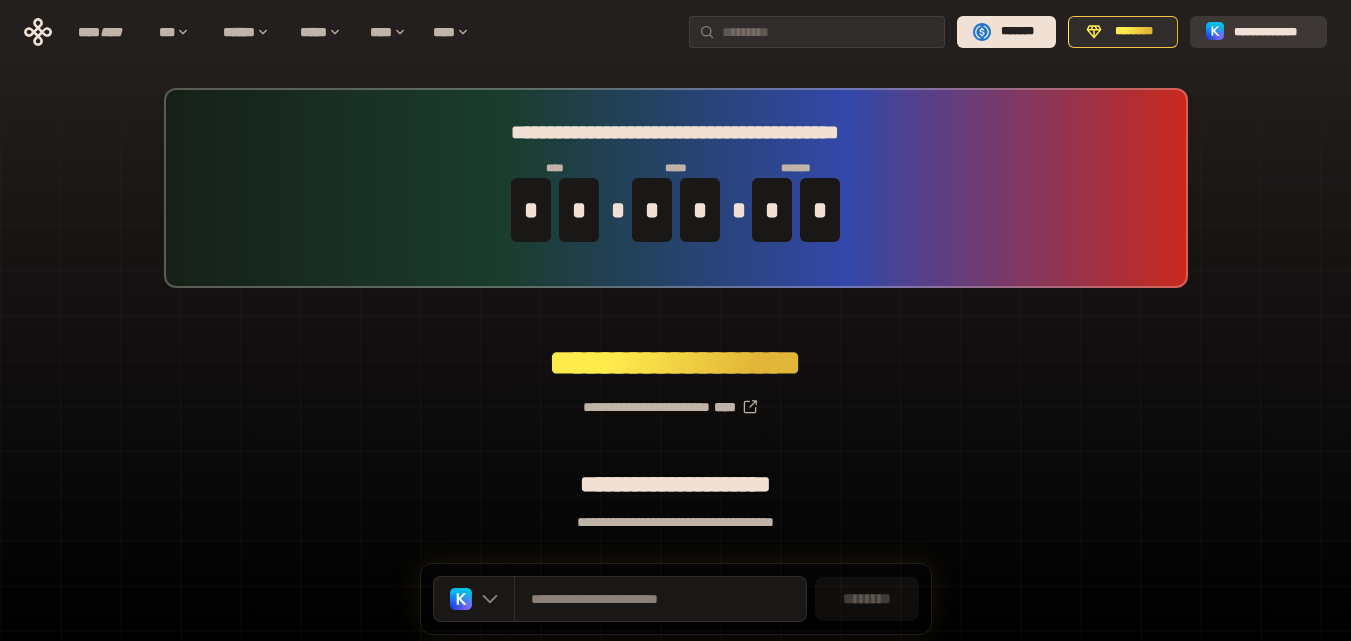 click on "**********" at bounding box center [1272, 32] 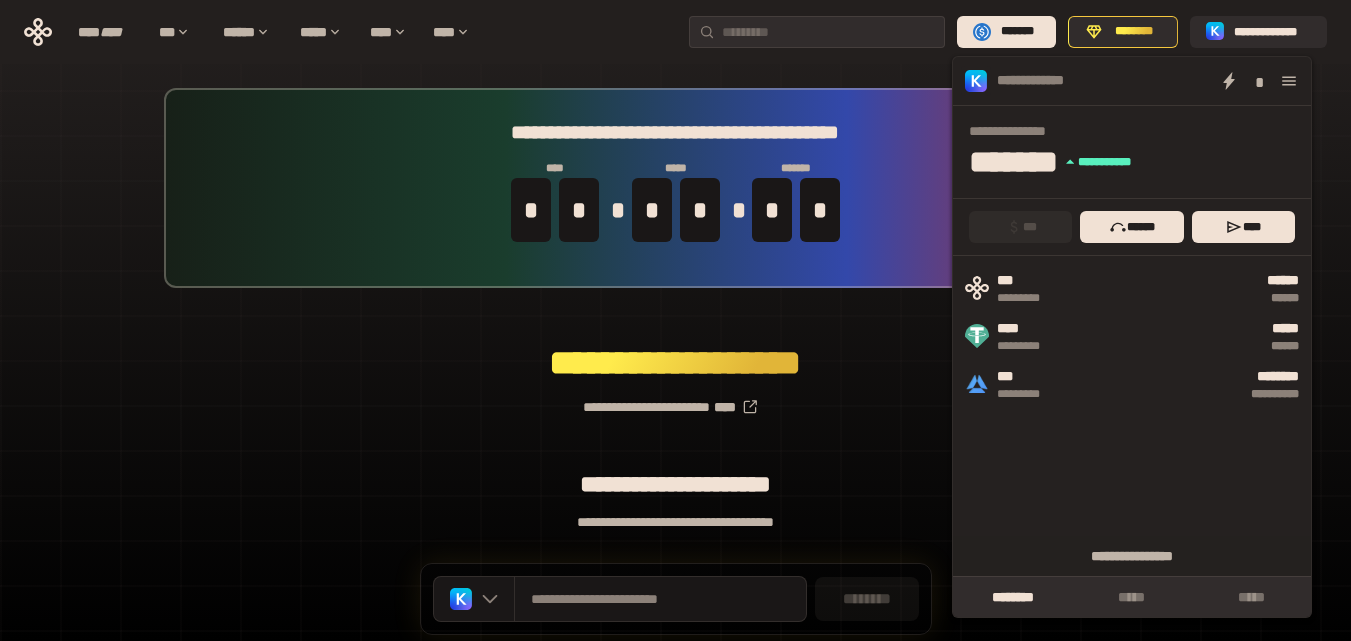 click 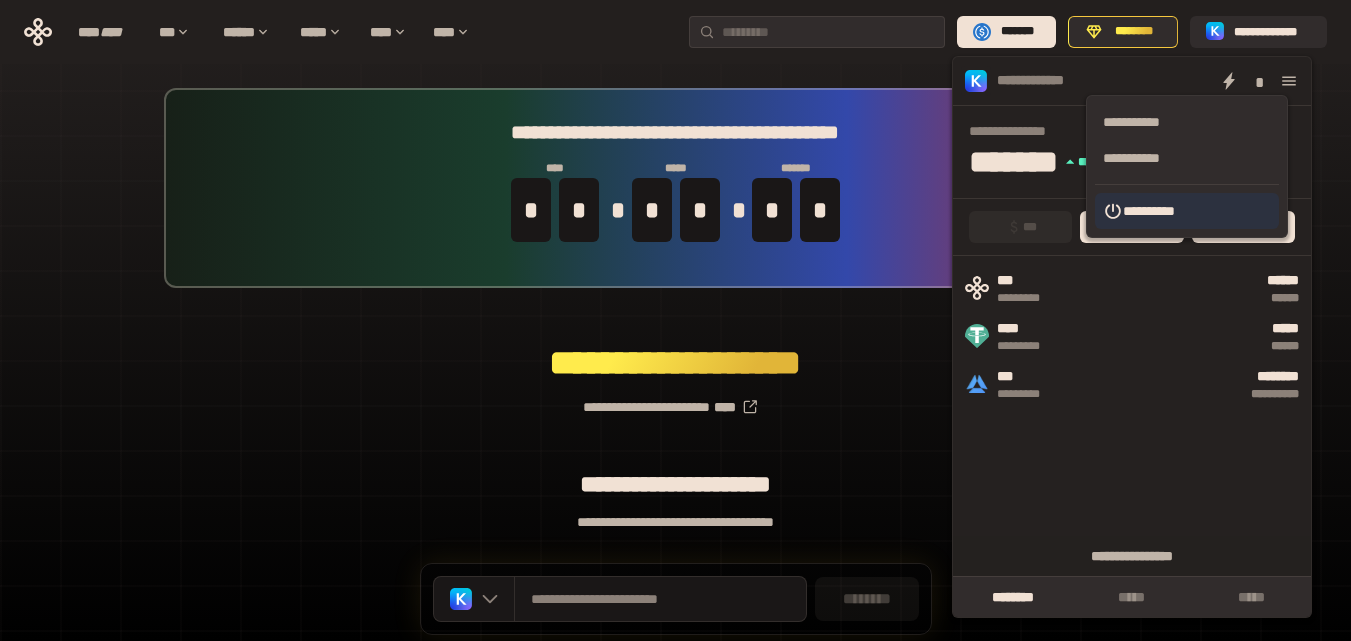 click on "**********" at bounding box center [1187, 211] 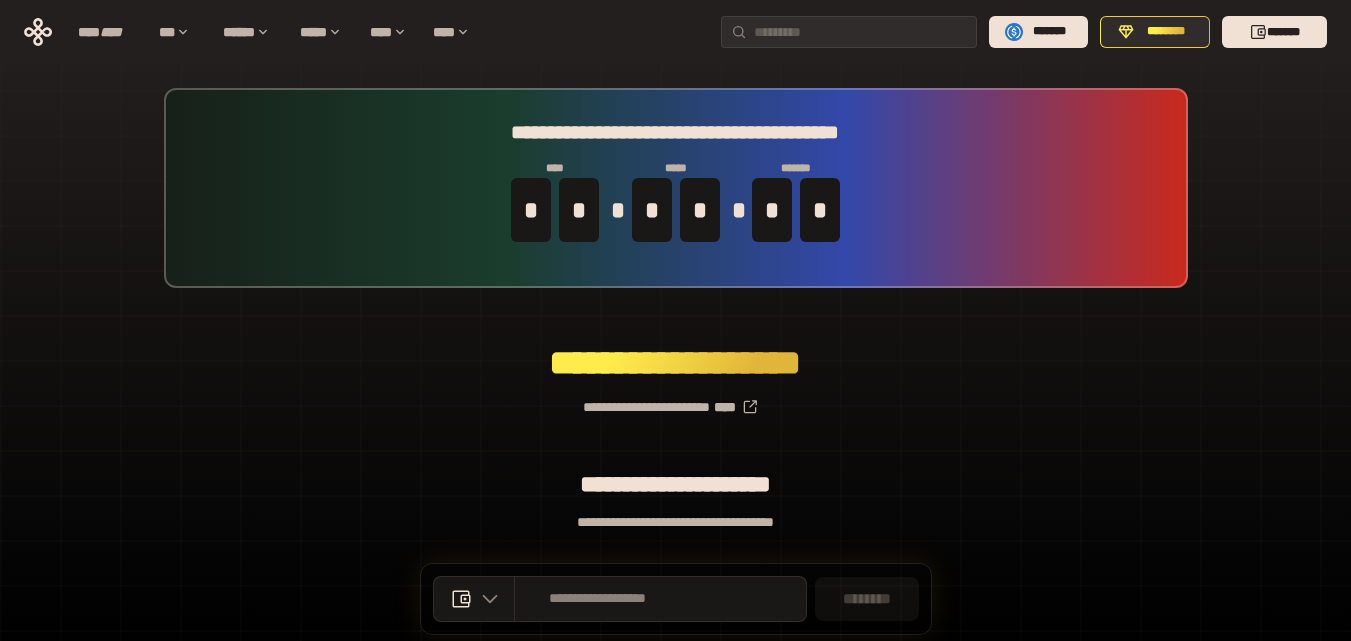click on "**********" at bounding box center [675, 399] 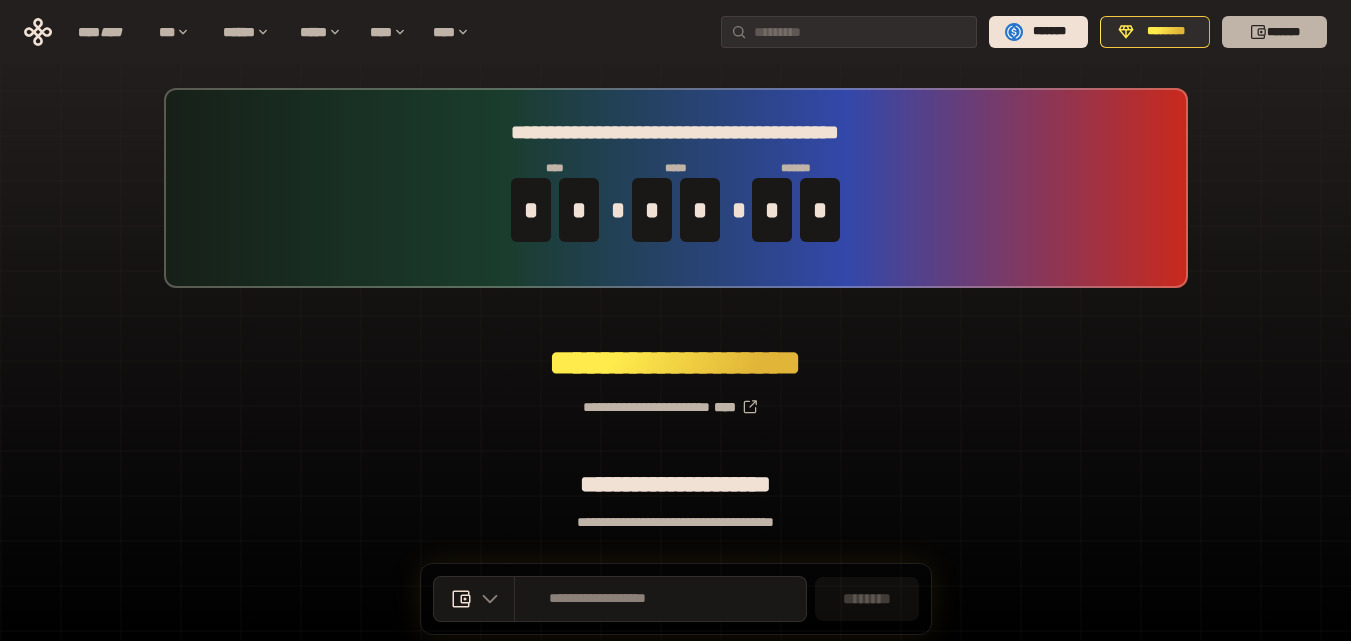 click on "*******" at bounding box center [1274, 32] 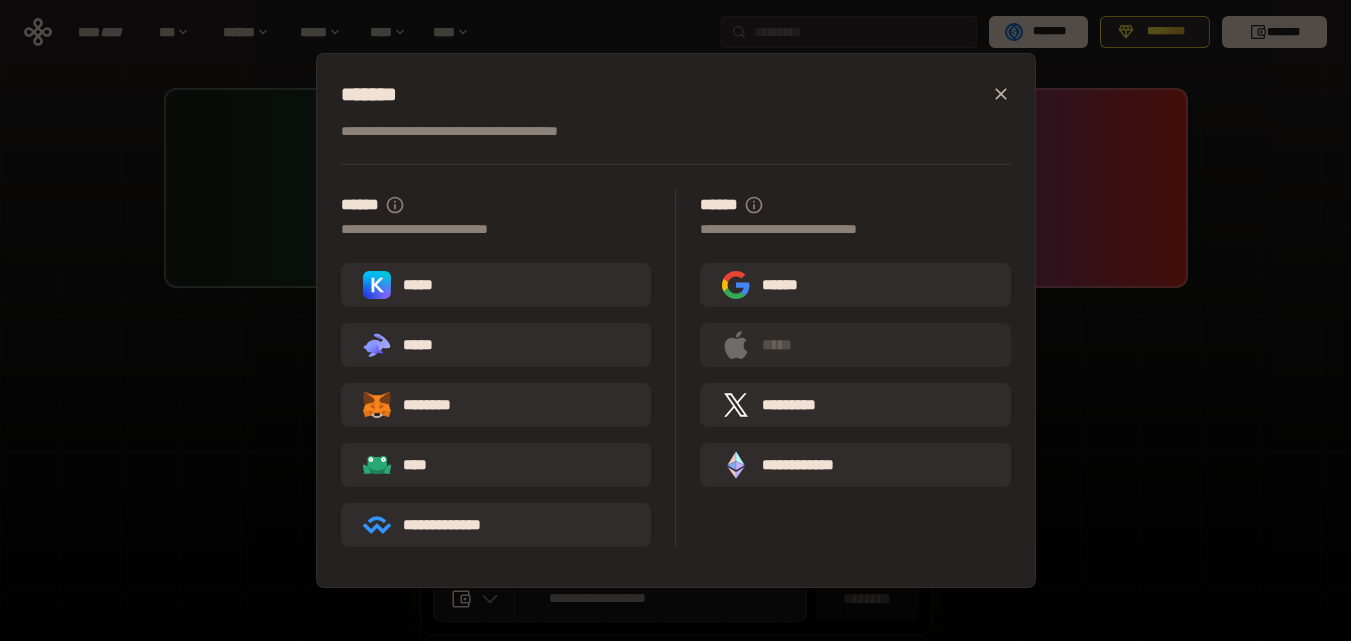 drag, startPoint x: 418, startPoint y: 282, endPoint x: 421, endPoint y: 303, distance: 21.213203 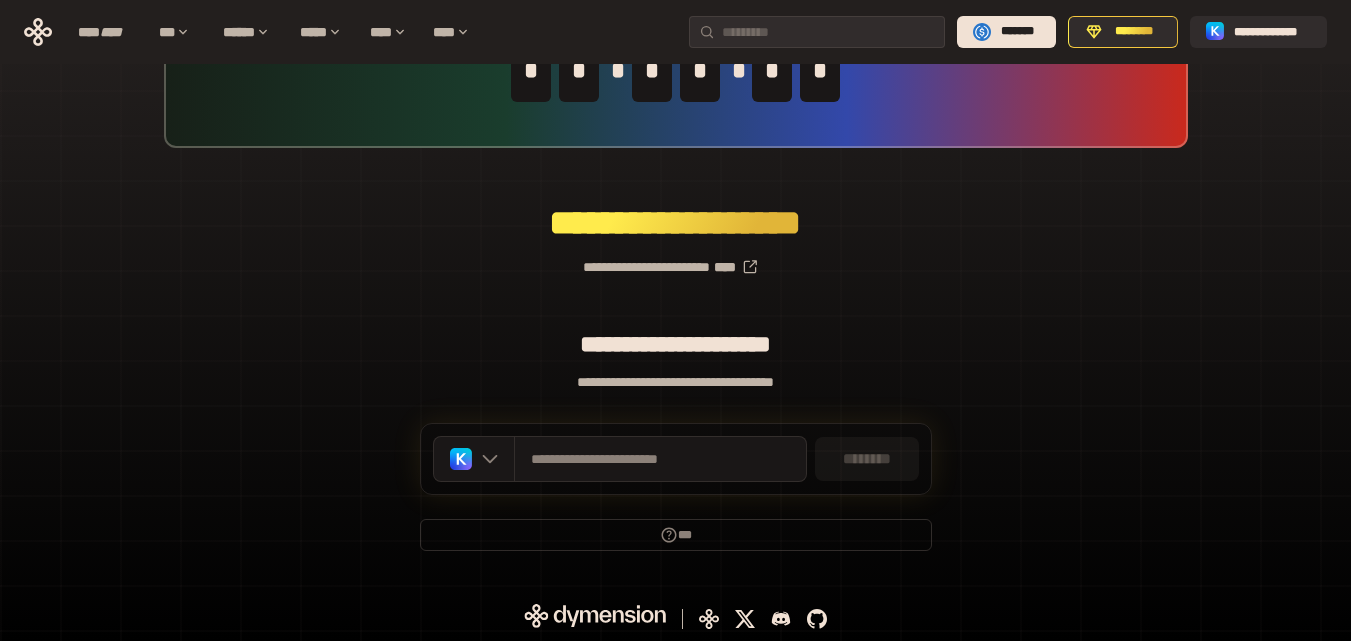 scroll, scrollTop: 142, scrollLeft: 0, axis: vertical 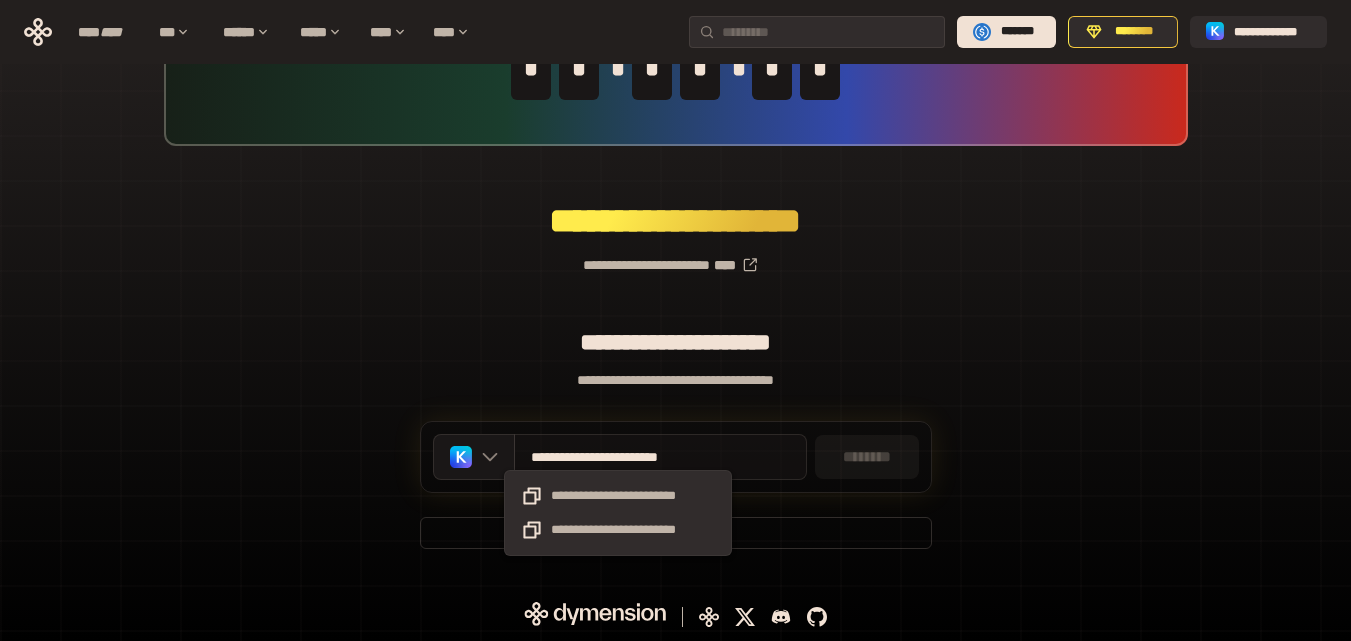 click on "**********" at bounding box center (618, 457) 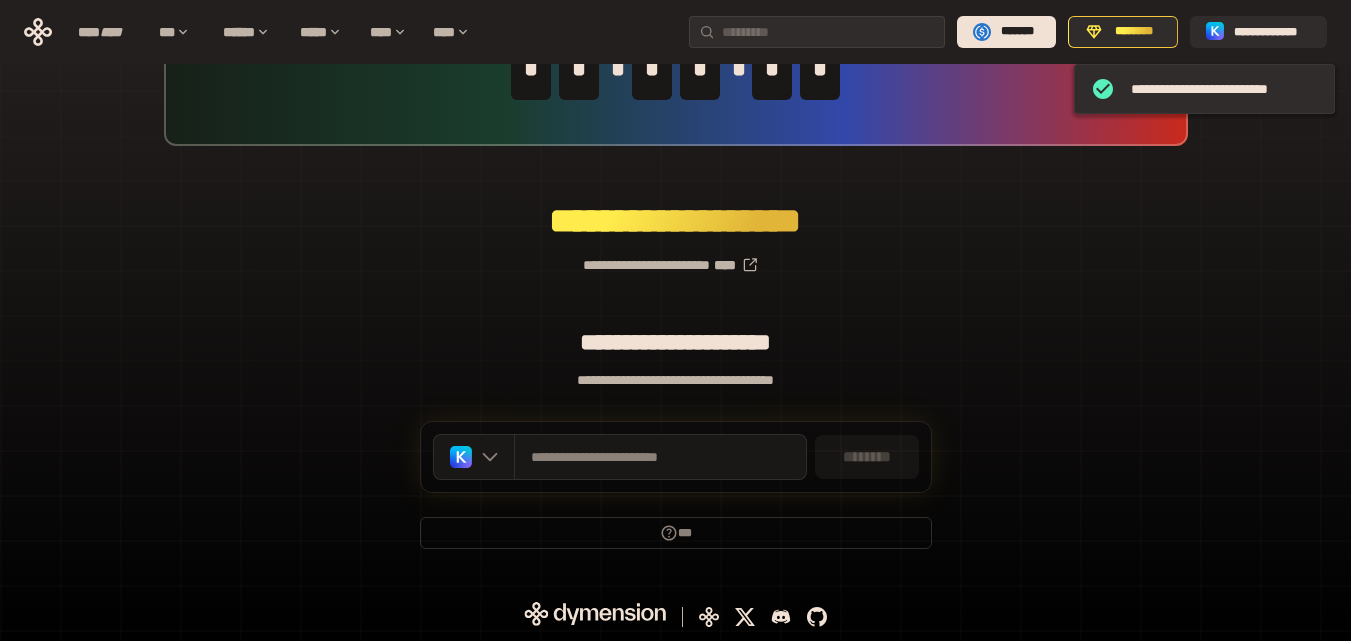 click on "********" at bounding box center (867, 457) 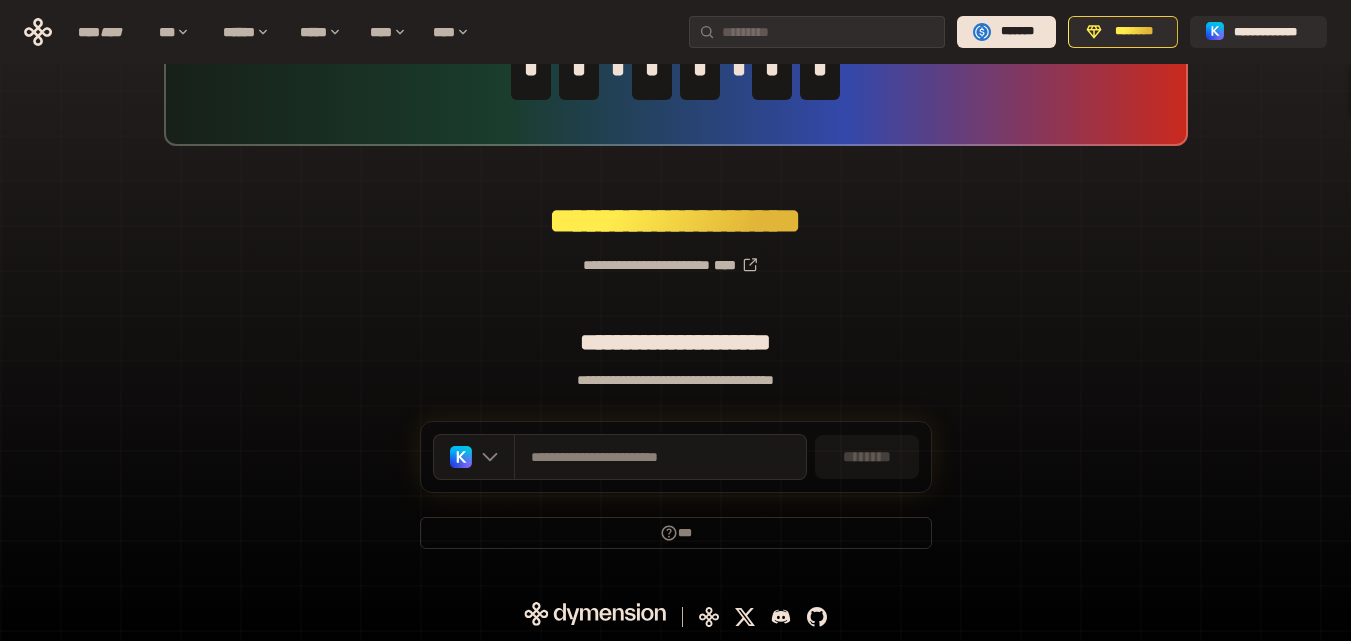 click on "********" at bounding box center (867, 457) 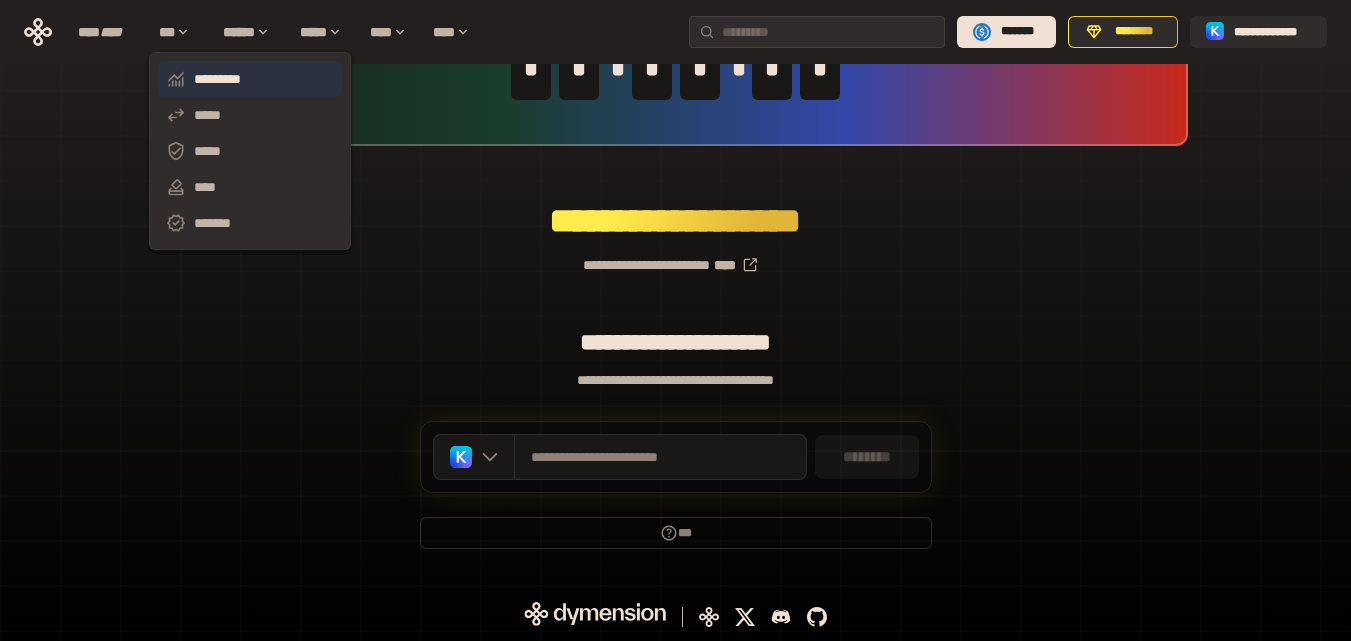 click on "*********" at bounding box center [250, 79] 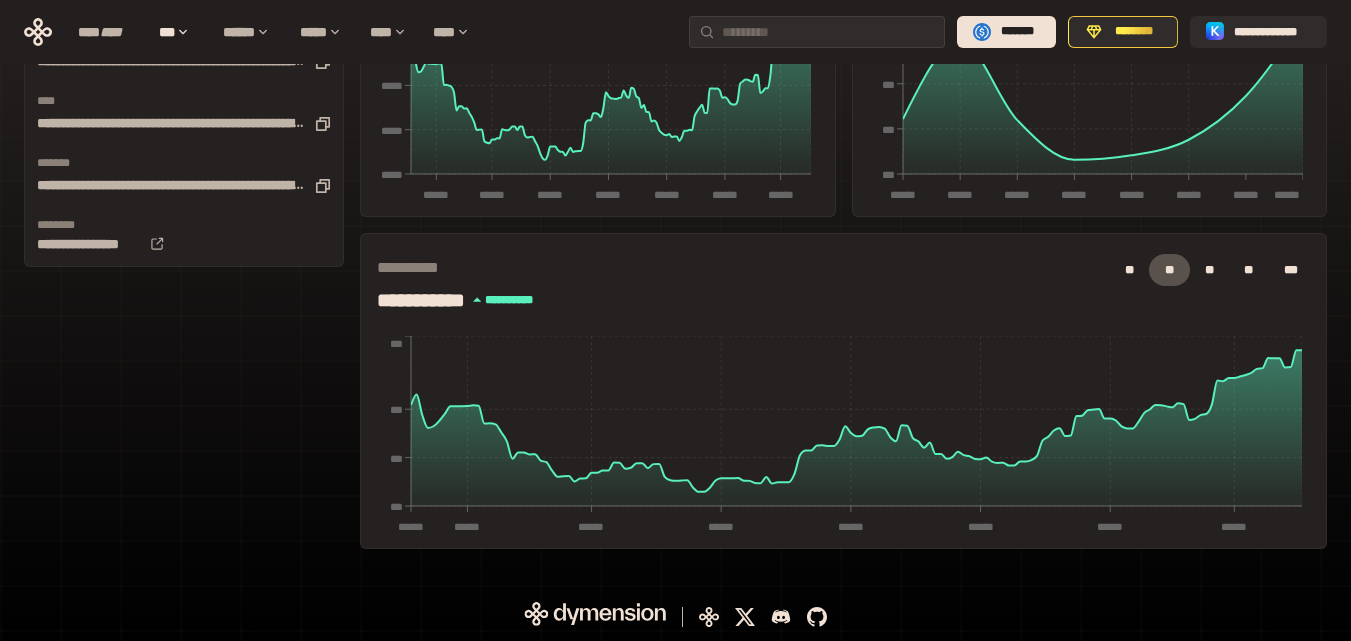 scroll, scrollTop: 0, scrollLeft: 0, axis: both 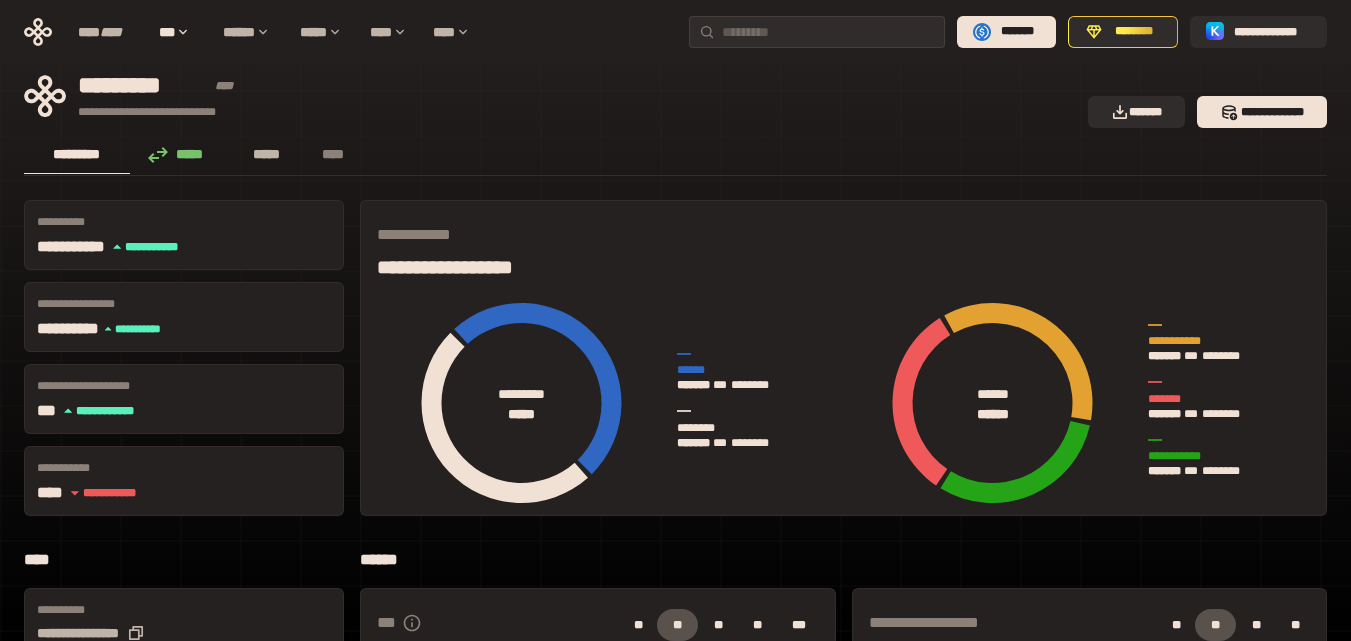 click on "*****" at bounding box center (266, 154) 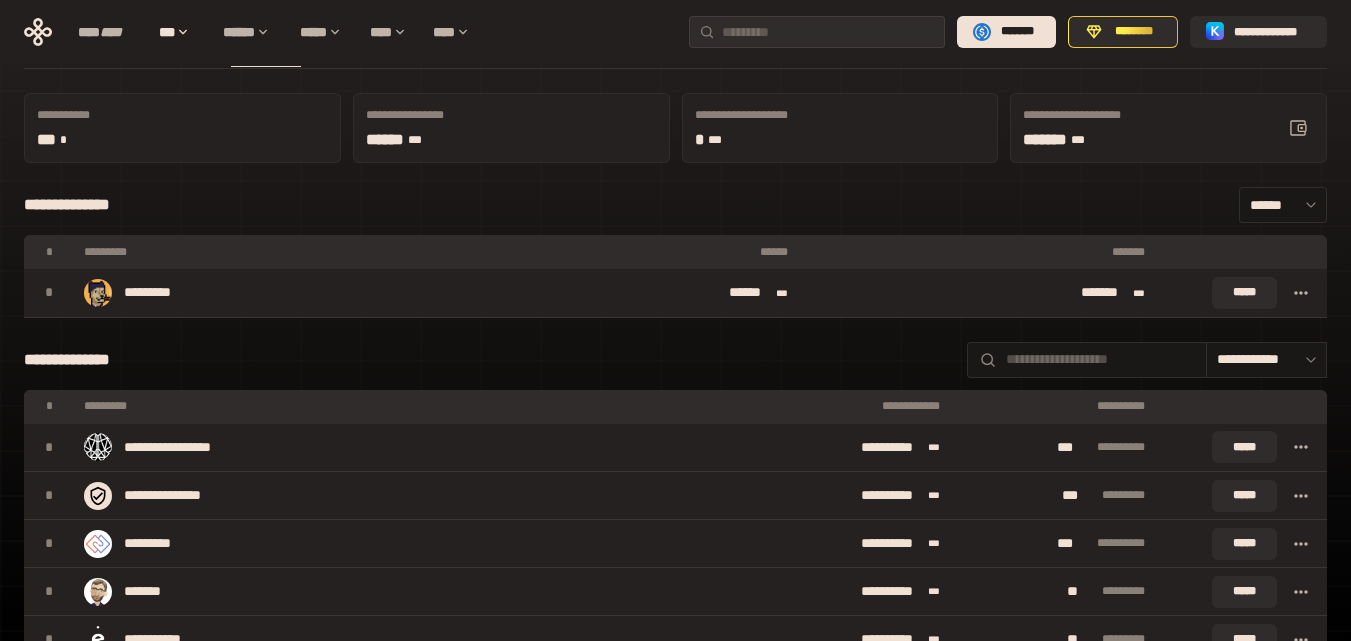 scroll, scrollTop: 0, scrollLeft: 0, axis: both 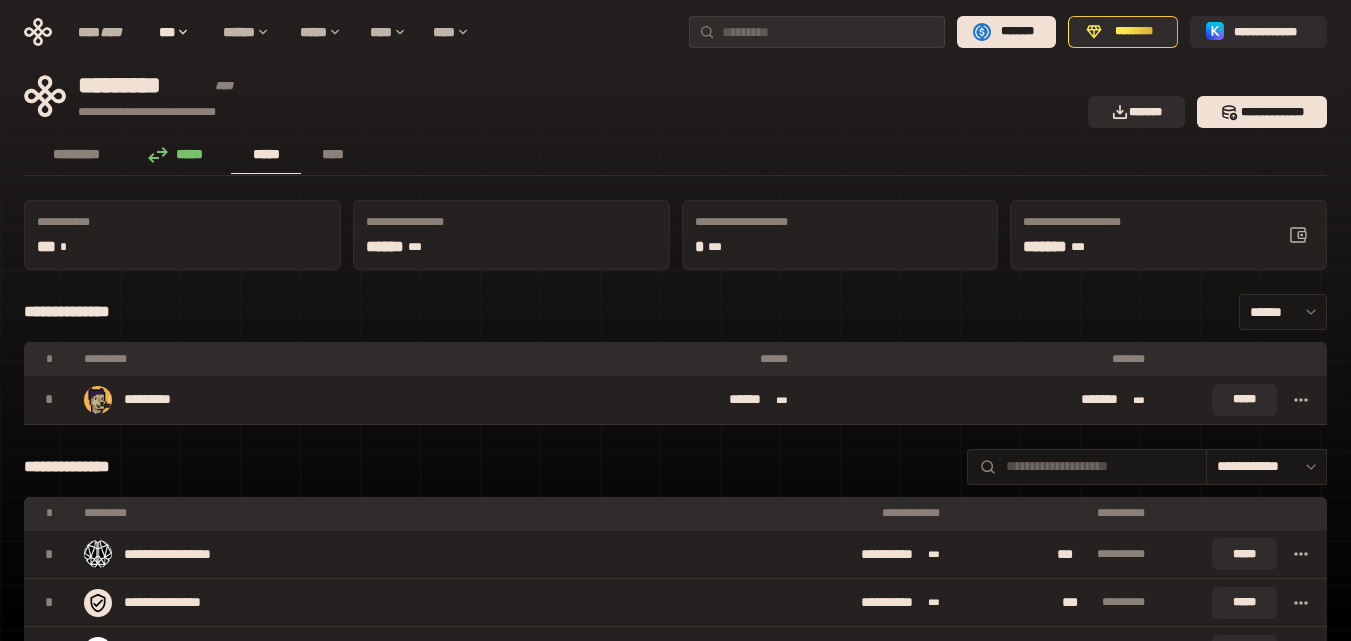 click on "**********" at bounding box center [675, 3189] 